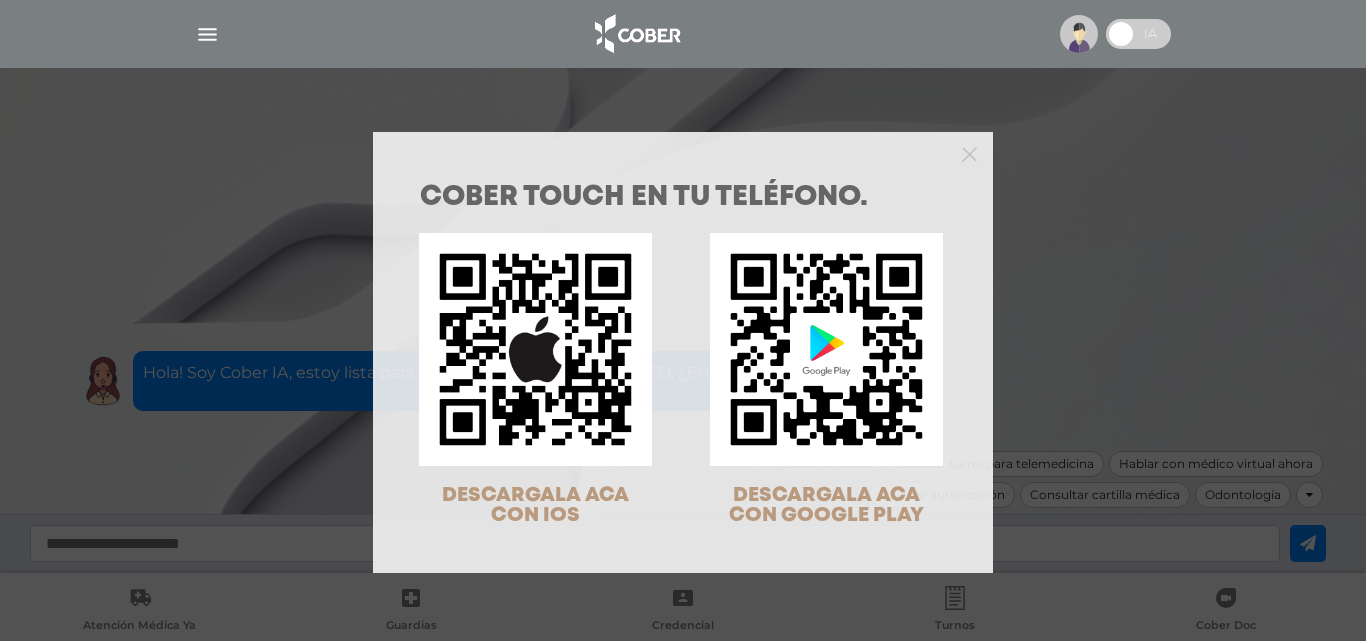 scroll, scrollTop: 0, scrollLeft: 0, axis: both 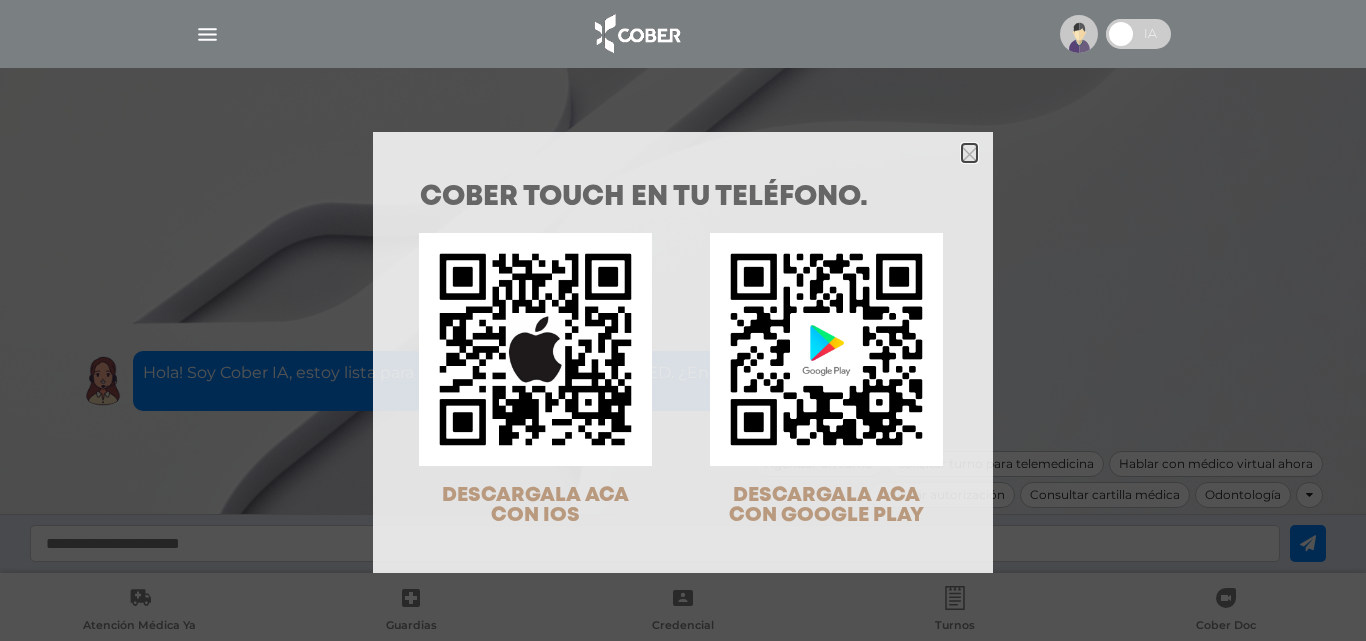 click 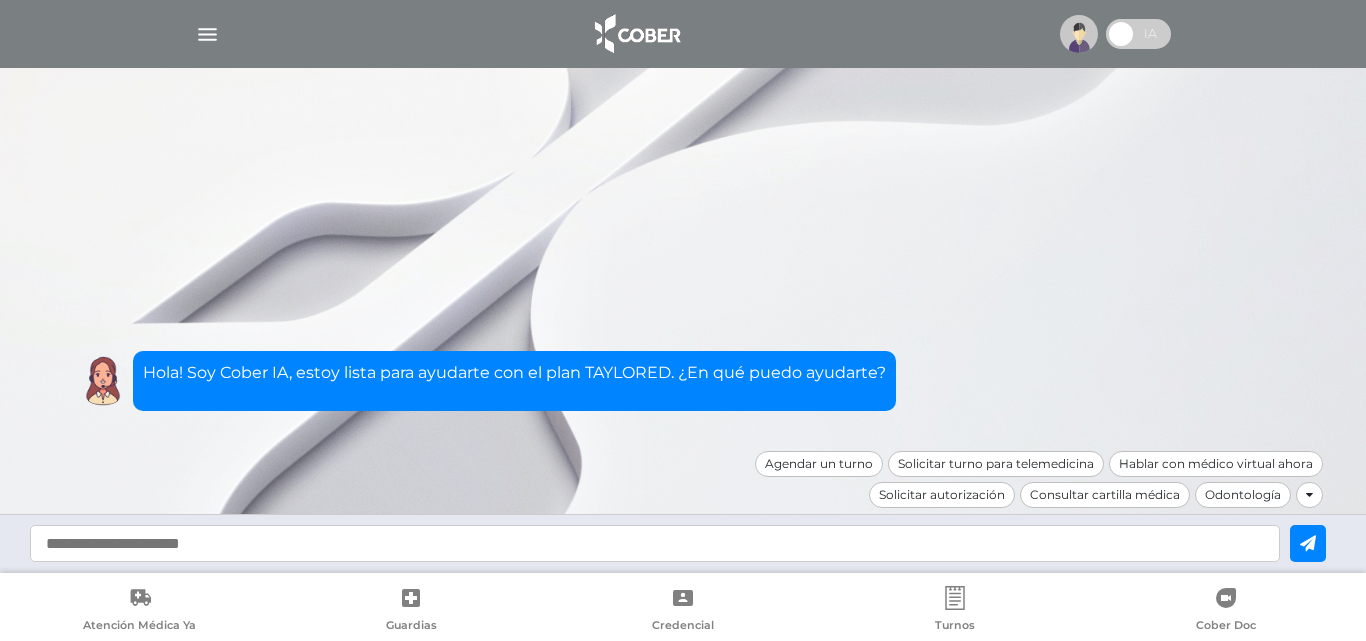 click at bounding box center [1121, 34] 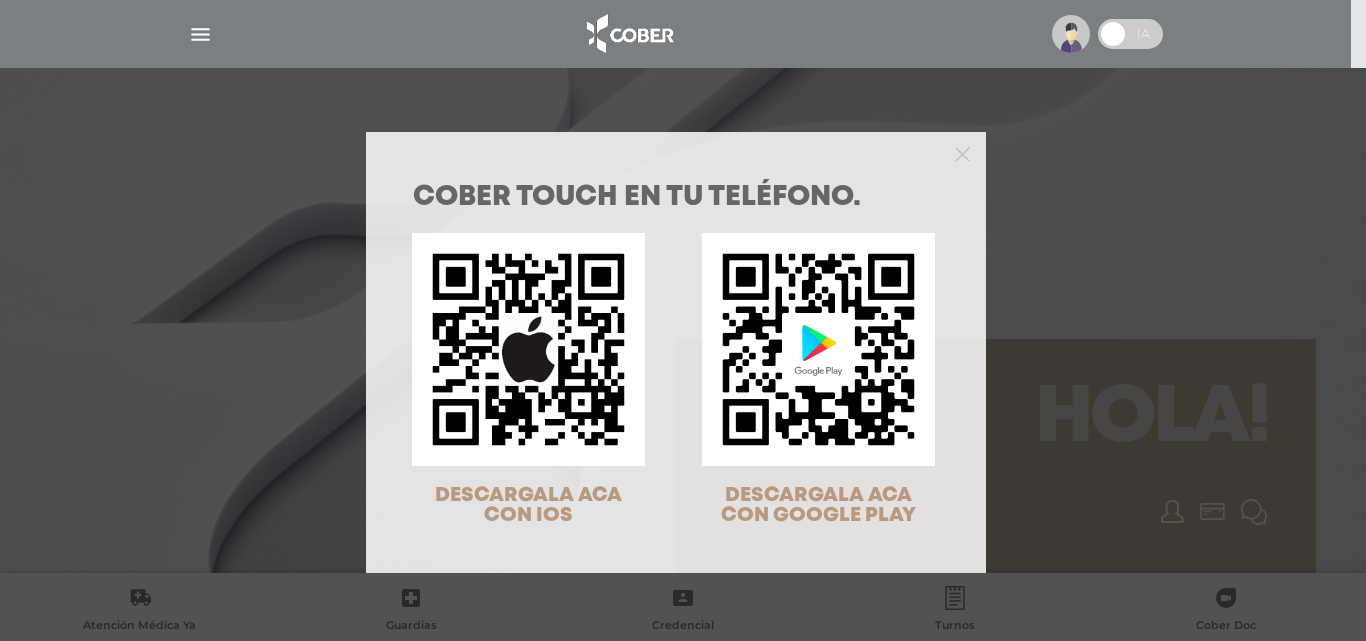 scroll, scrollTop: 0, scrollLeft: 0, axis: both 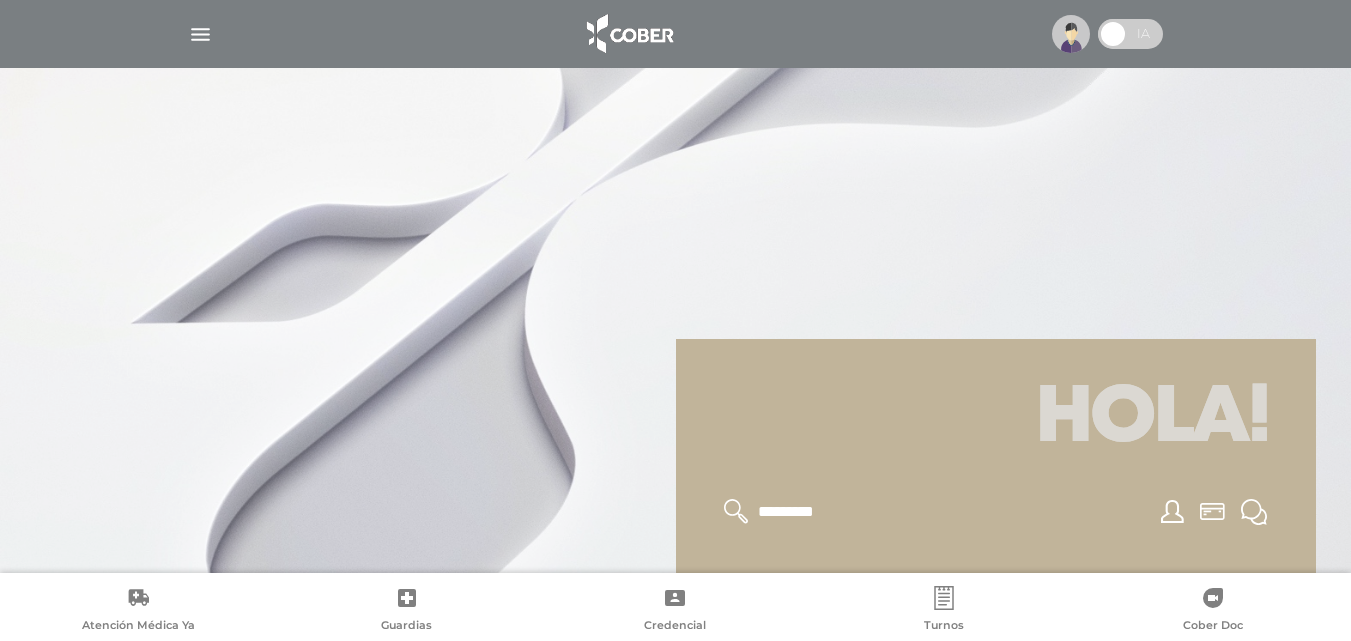 click at bounding box center [1071, 34] 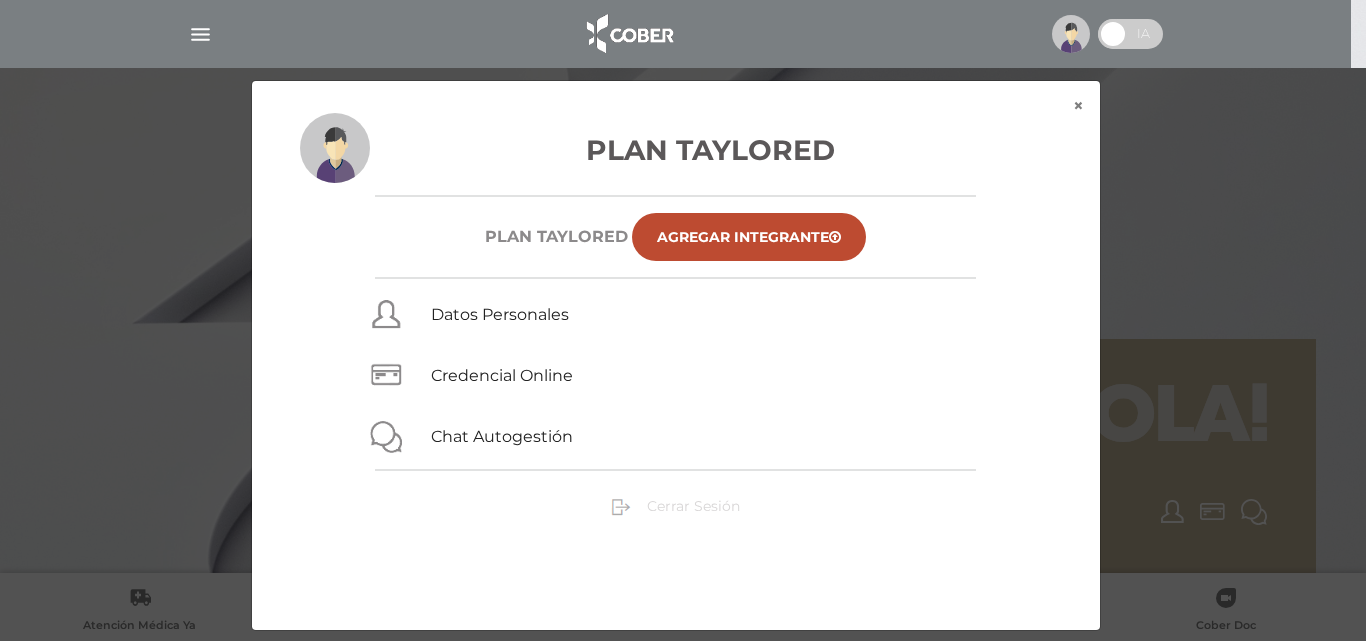 click on "Cerrar Sesión" at bounding box center (693, 506) 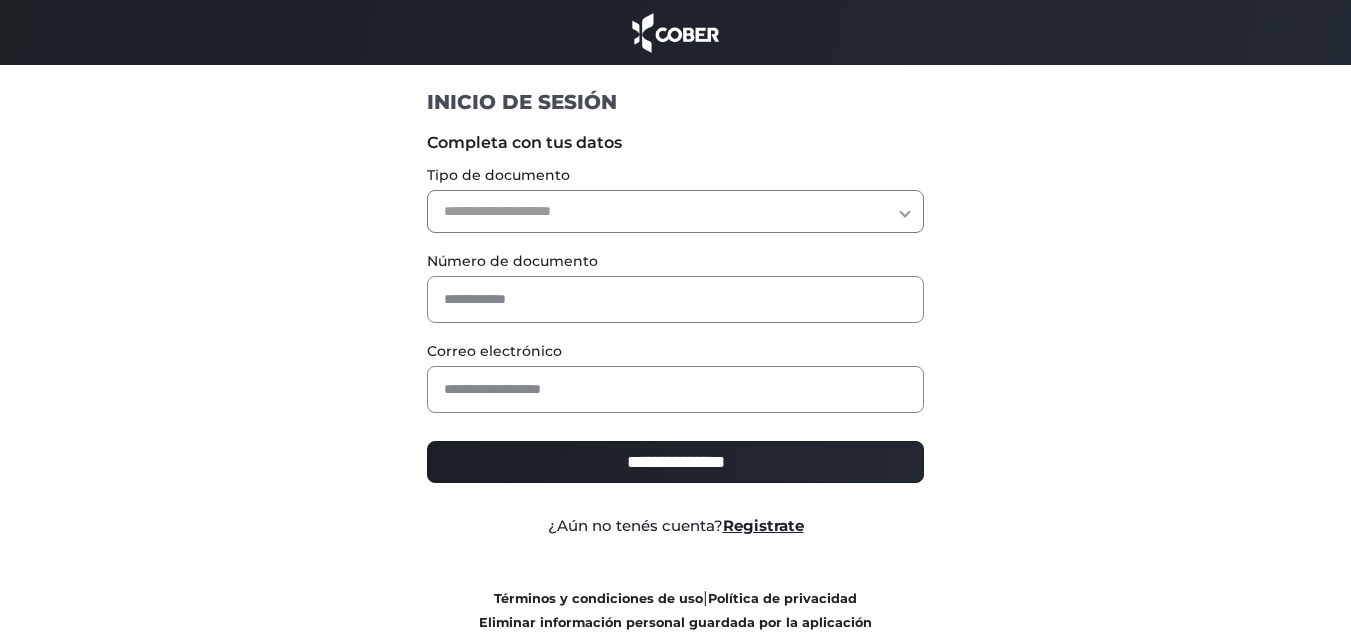 scroll, scrollTop: 0, scrollLeft: 0, axis: both 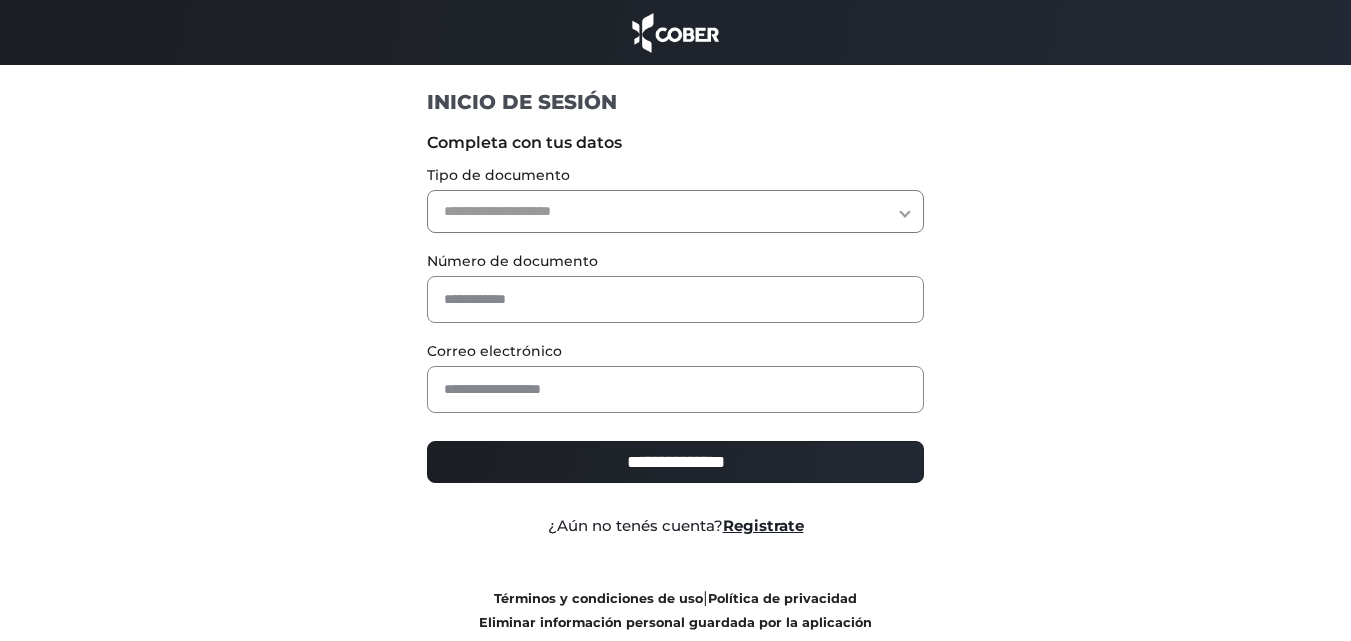 click on "**********" at bounding box center [675, 211] 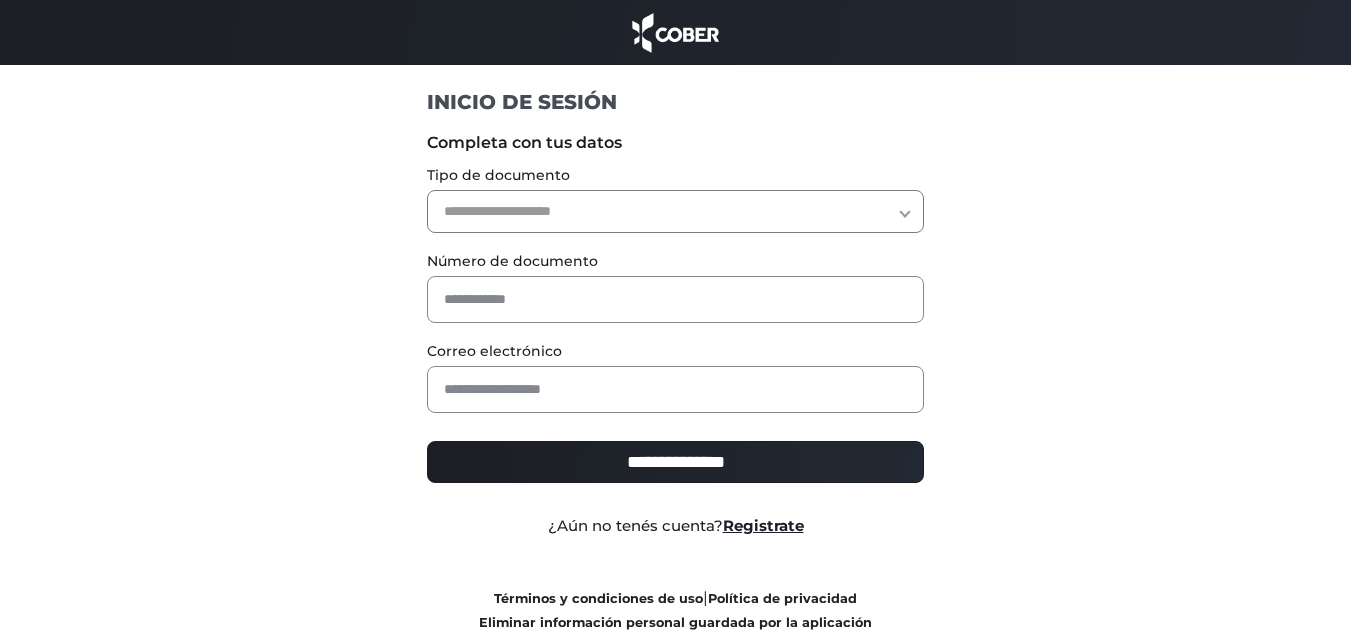 select on "***" 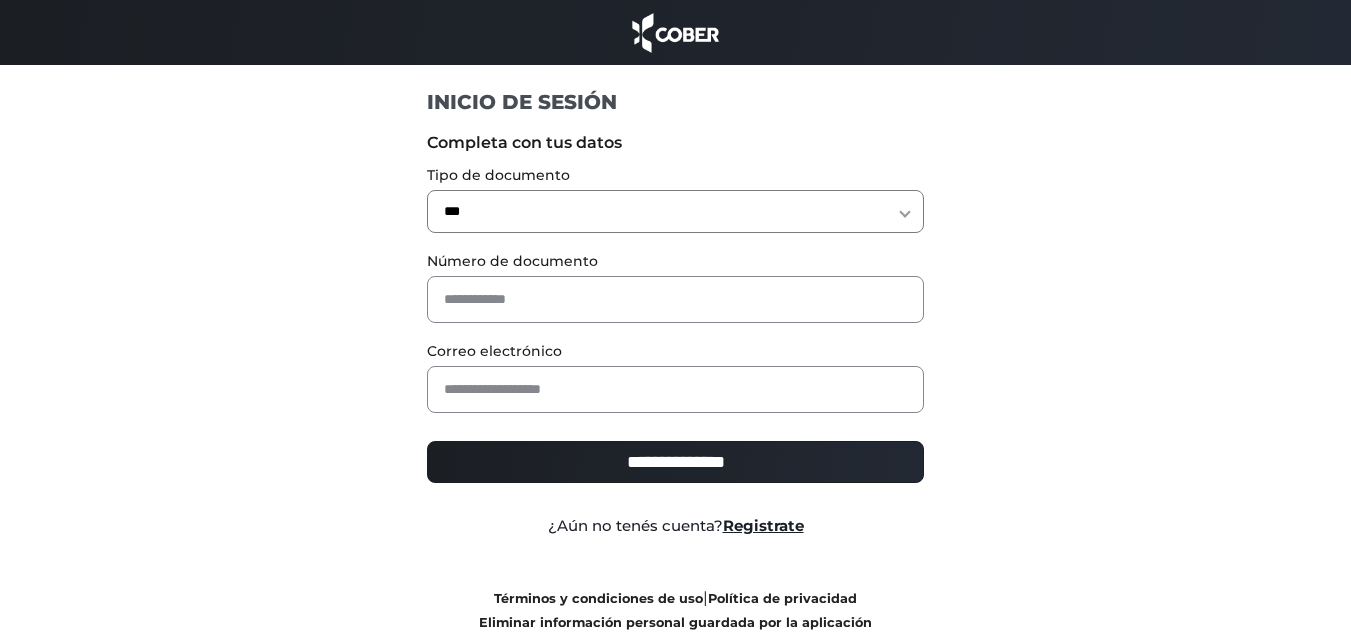 click on "**********" at bounding box center (675, 211) 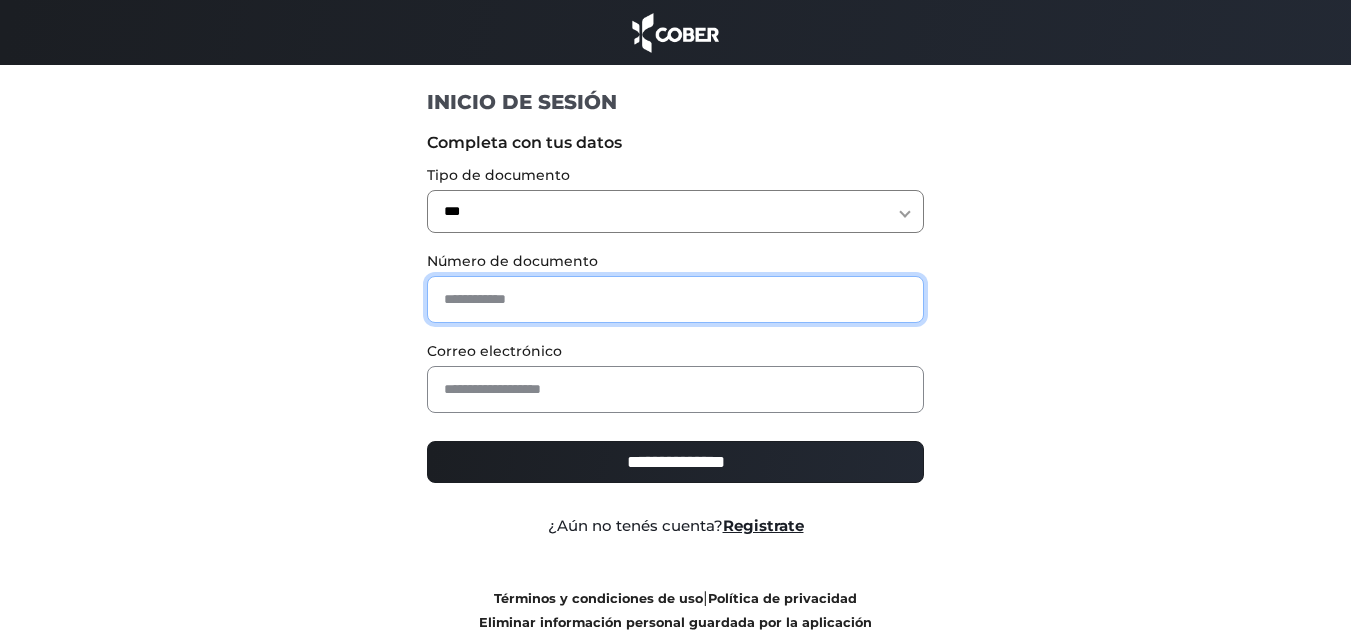 click at bounding box center (675, 299) 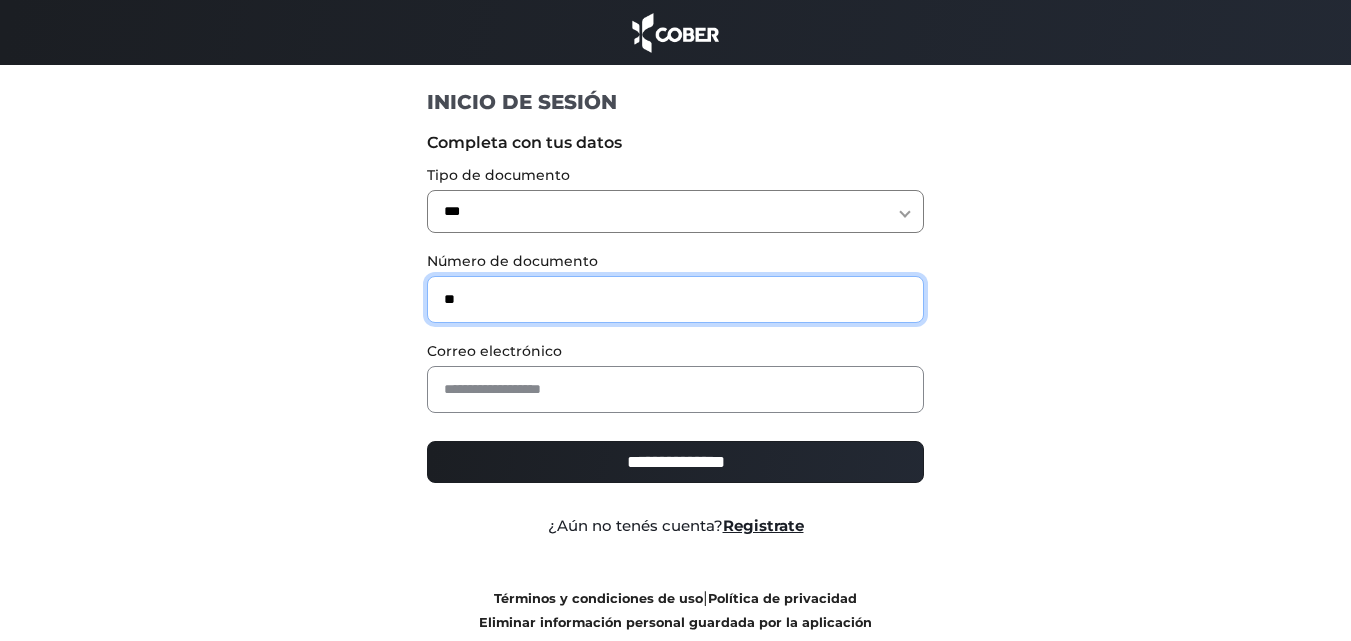 type on "**" 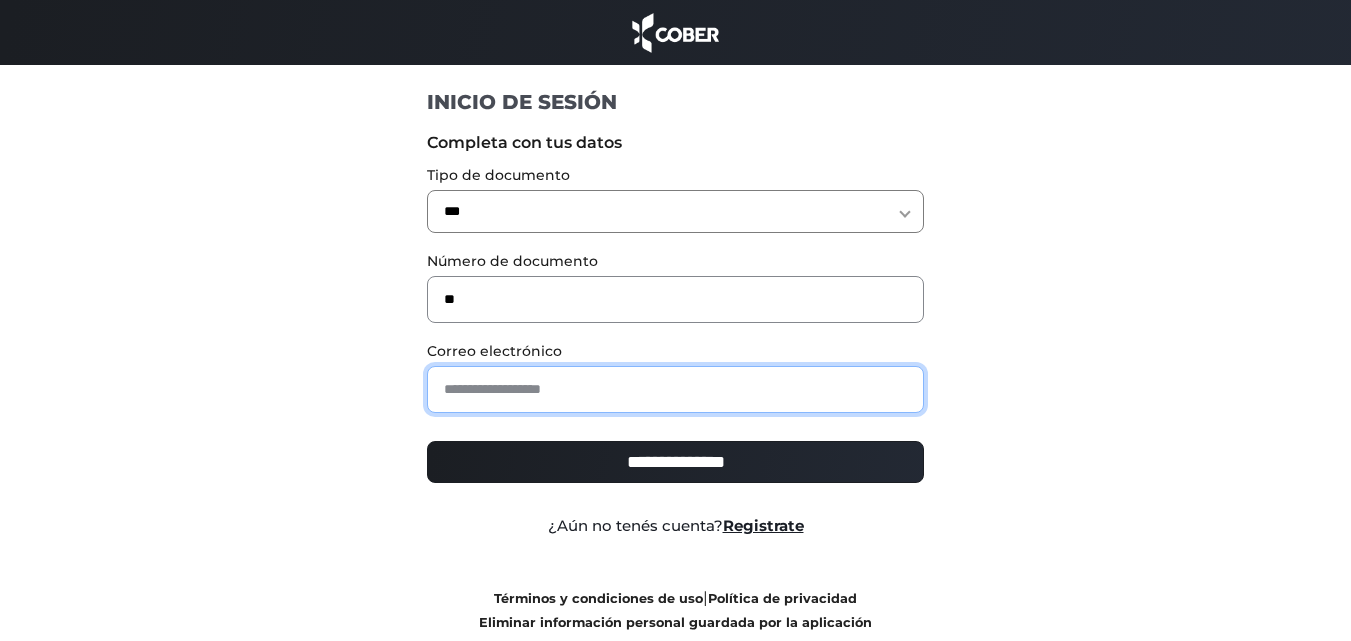 click at bounding box center (675, 389) 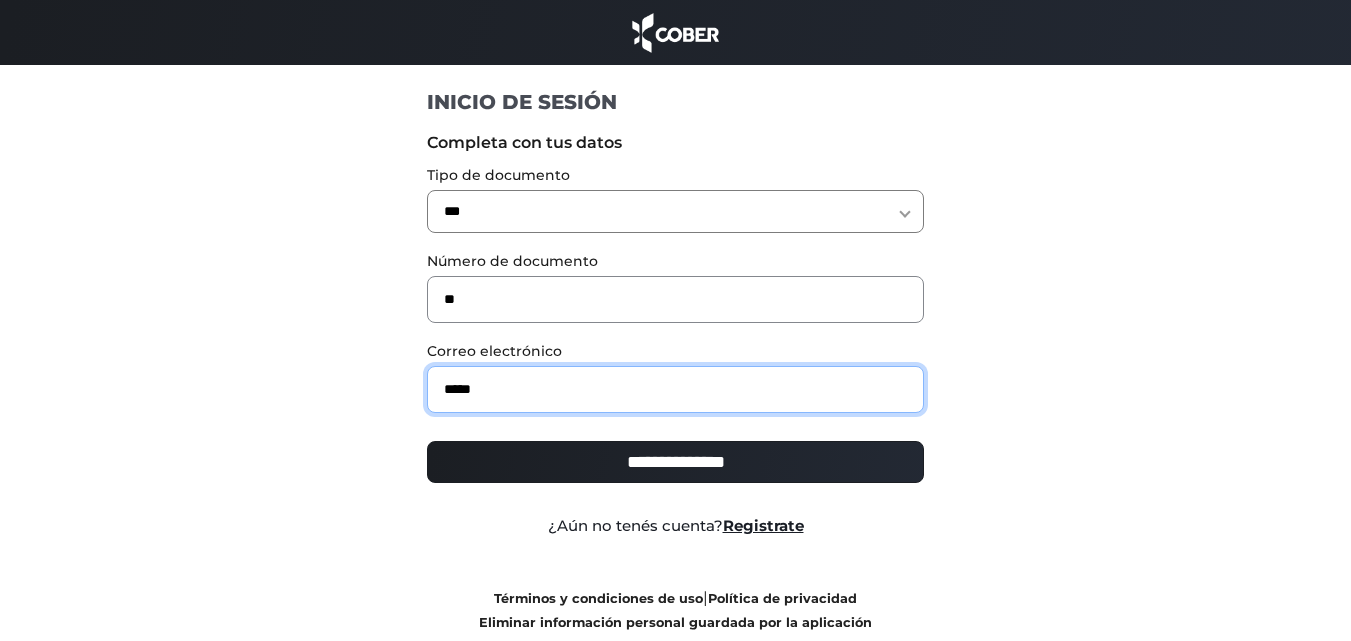 type on "**********" 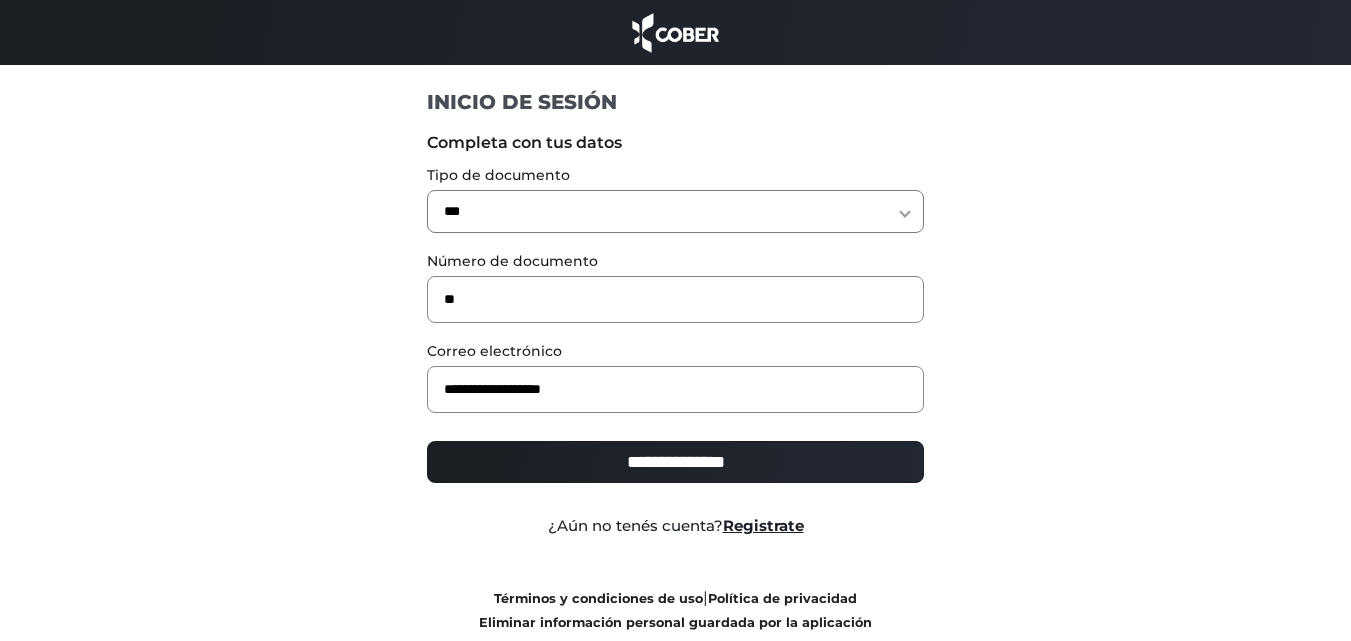 click on "**********" at bounding box center (675, 462) 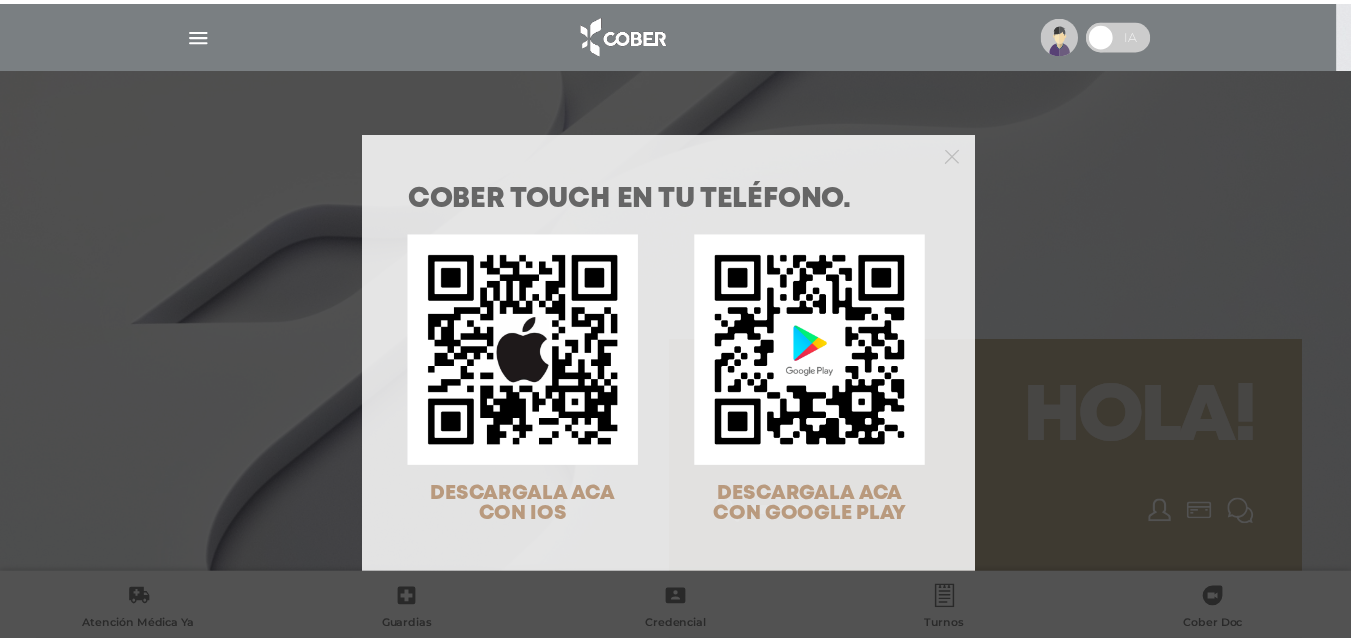 scroll, scrollTop: 0, scrollLeft: 0, axis: both 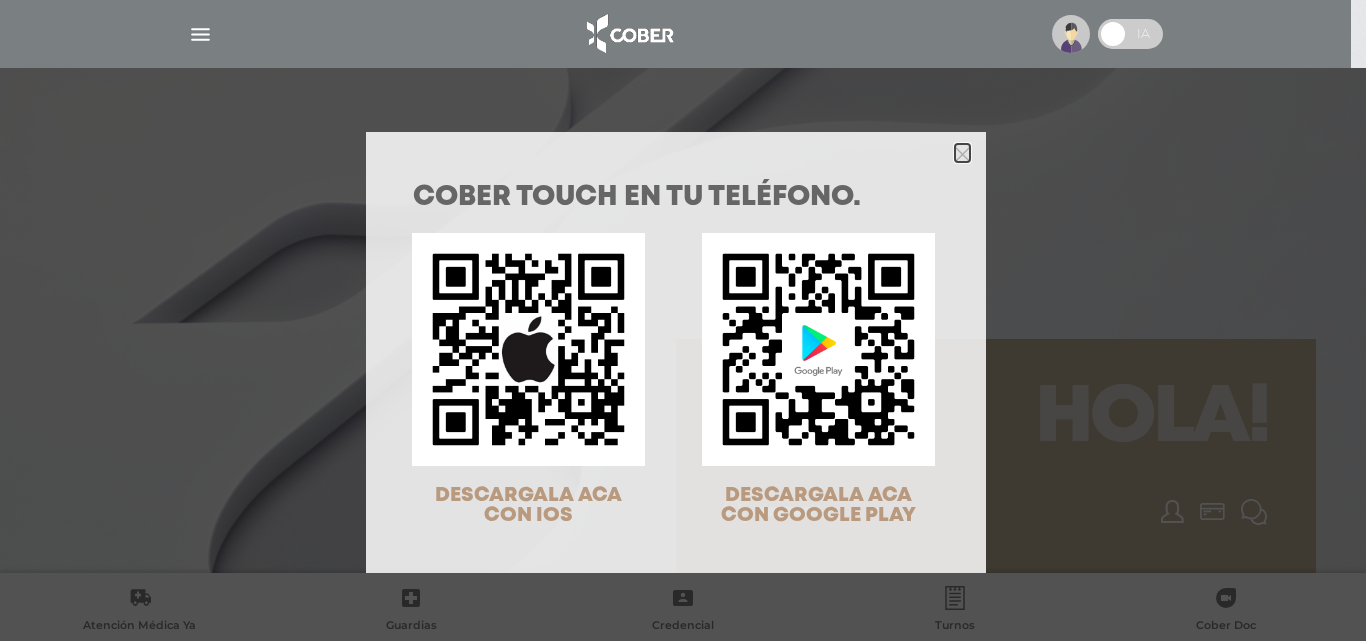 click 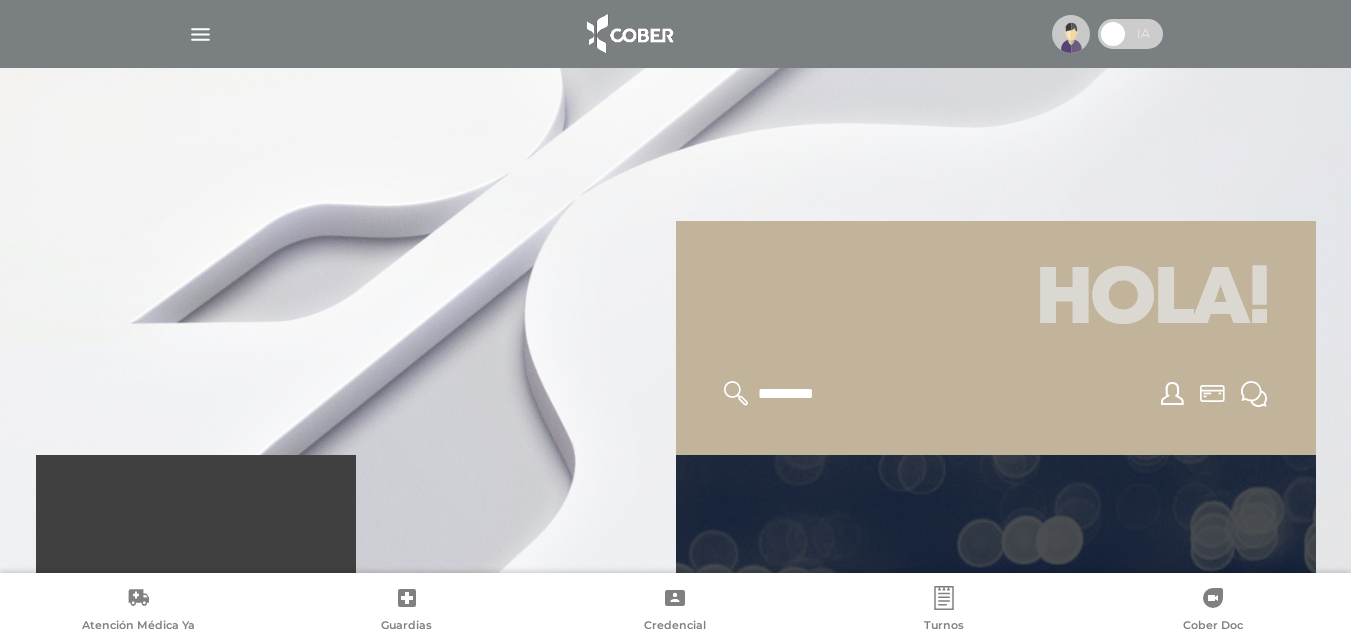 scroll, scrollTop: 0, scrollLeft: 0, axis: both 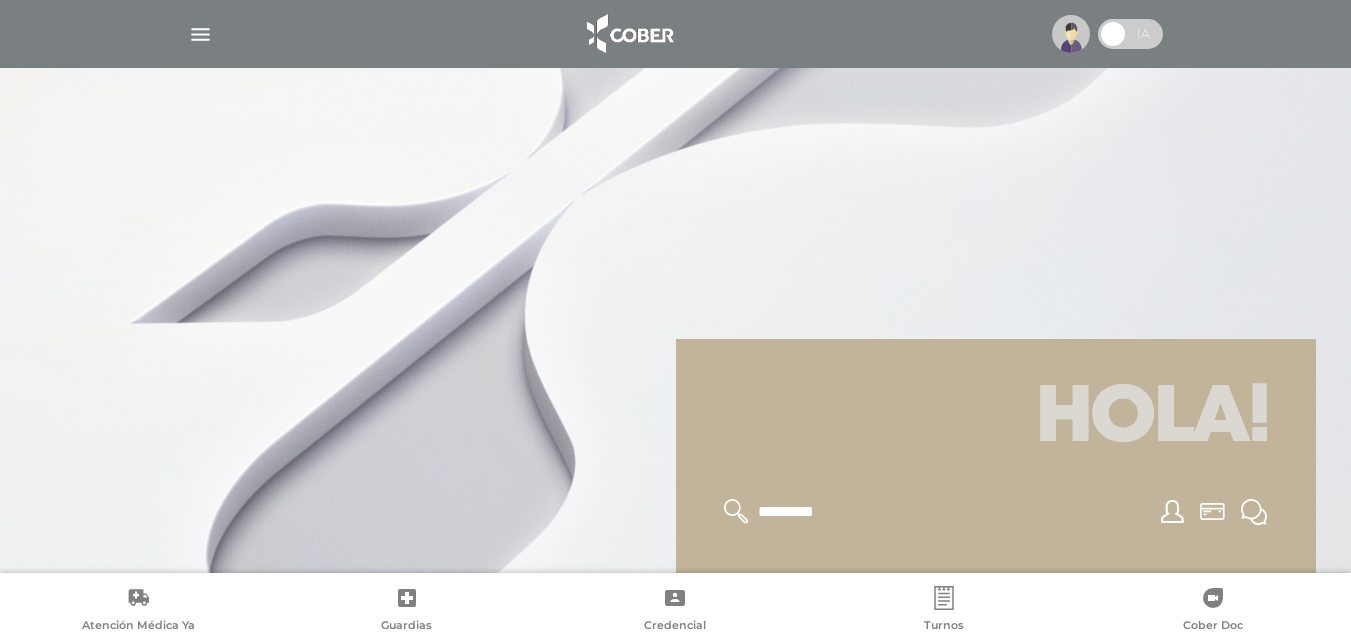 click at bounding box center (200, 34) 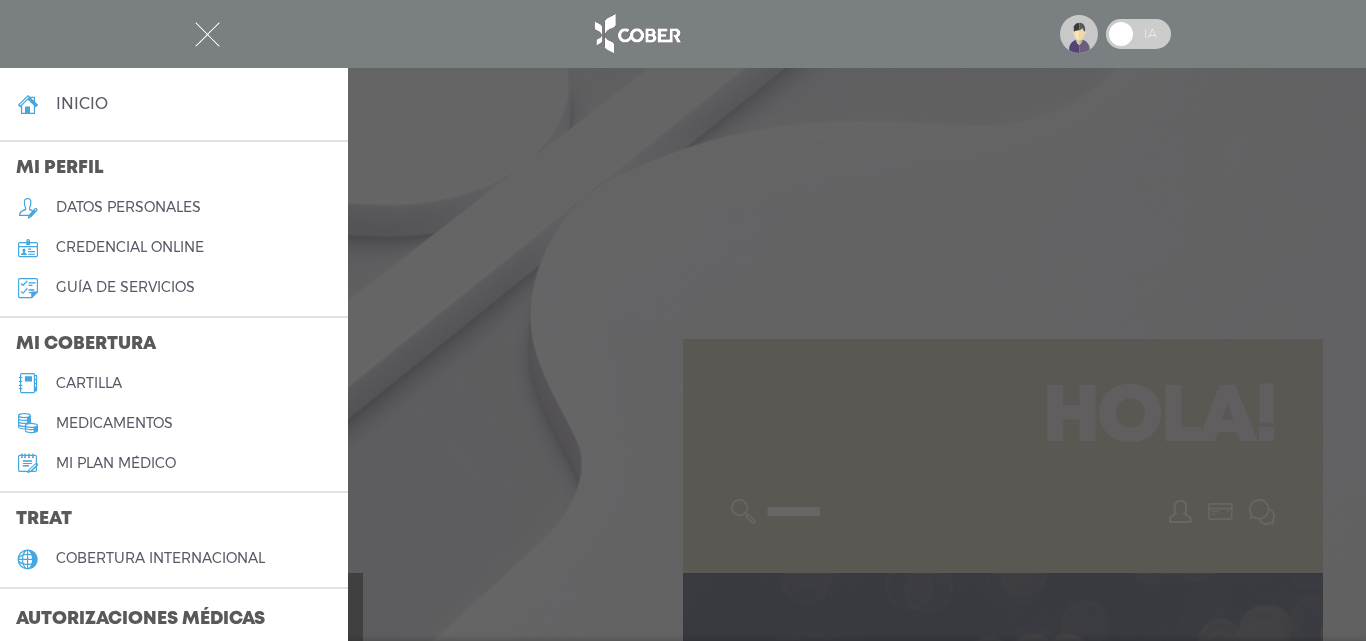 click on "Mi plan médico" at bounding box center (116, 463) 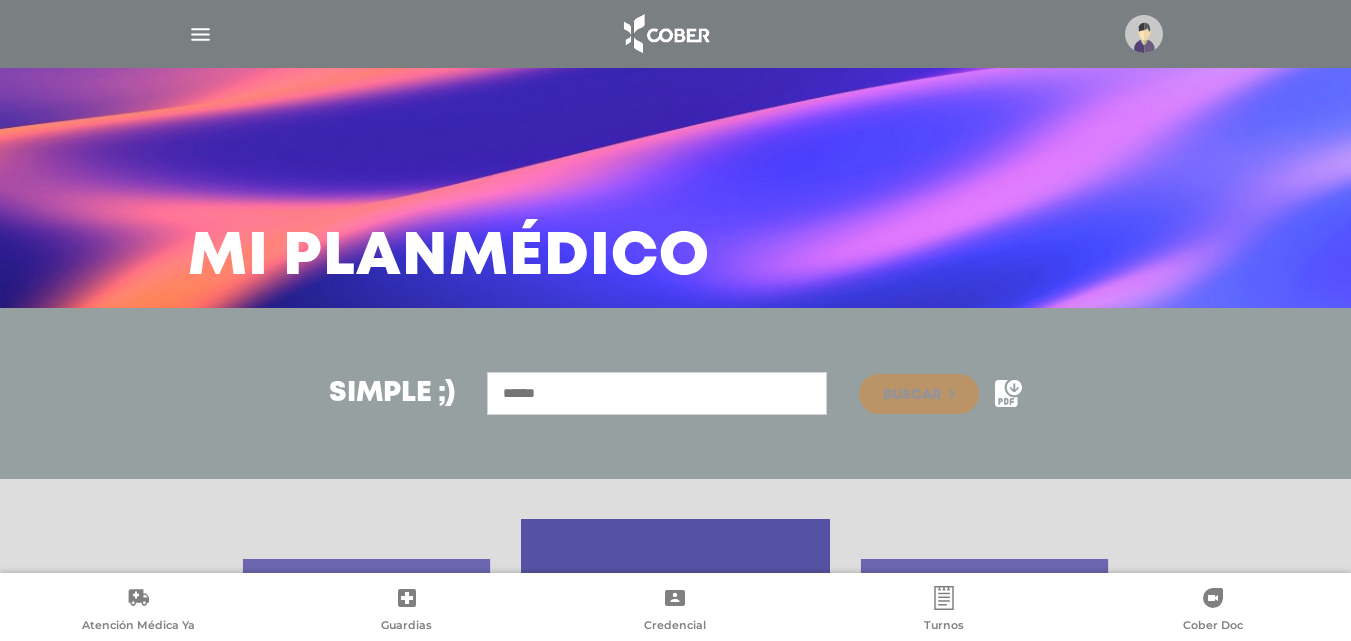 scroll, scrollTop: 386, scrollLeft: 0, axis: vertical 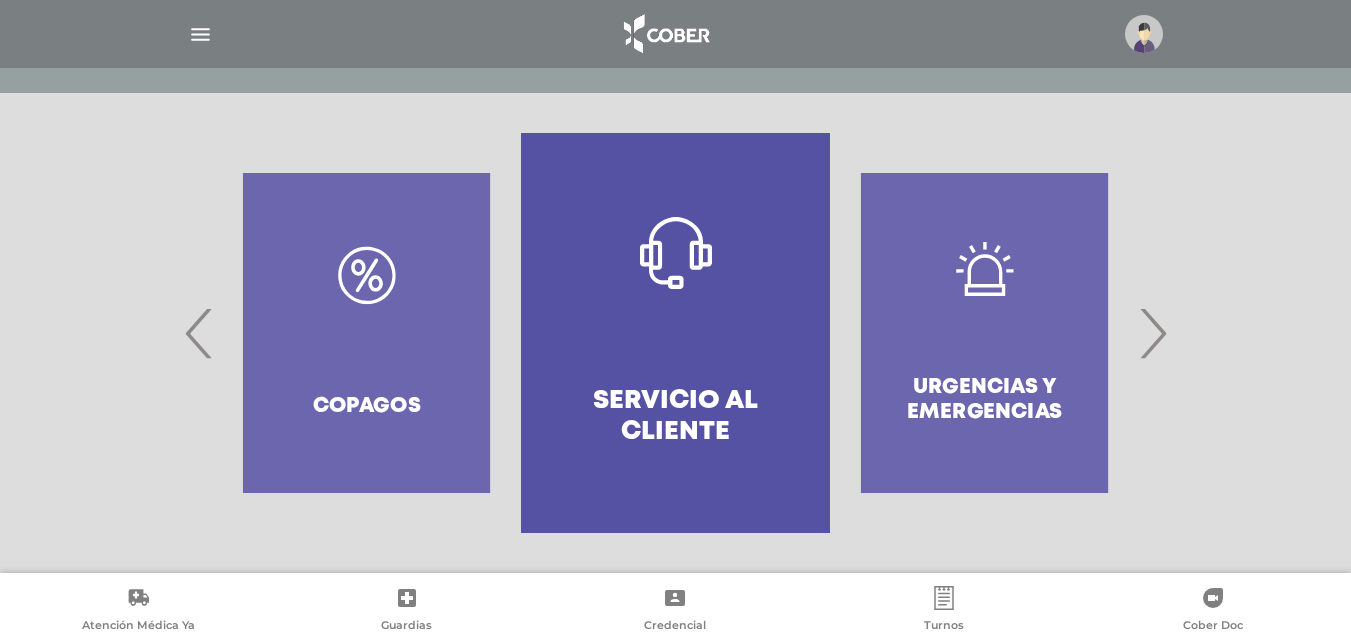 click on "Copagos" at bounding box center [366, 333] 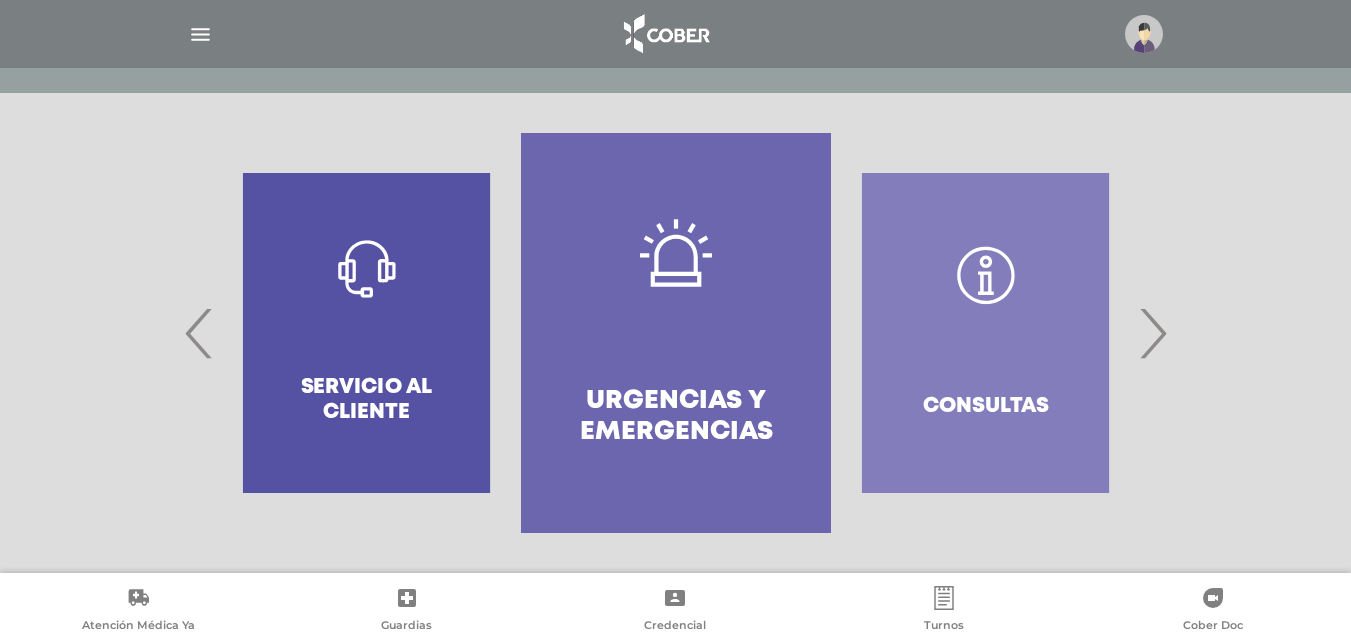 click on "‹" at bounding box center (199, 333) 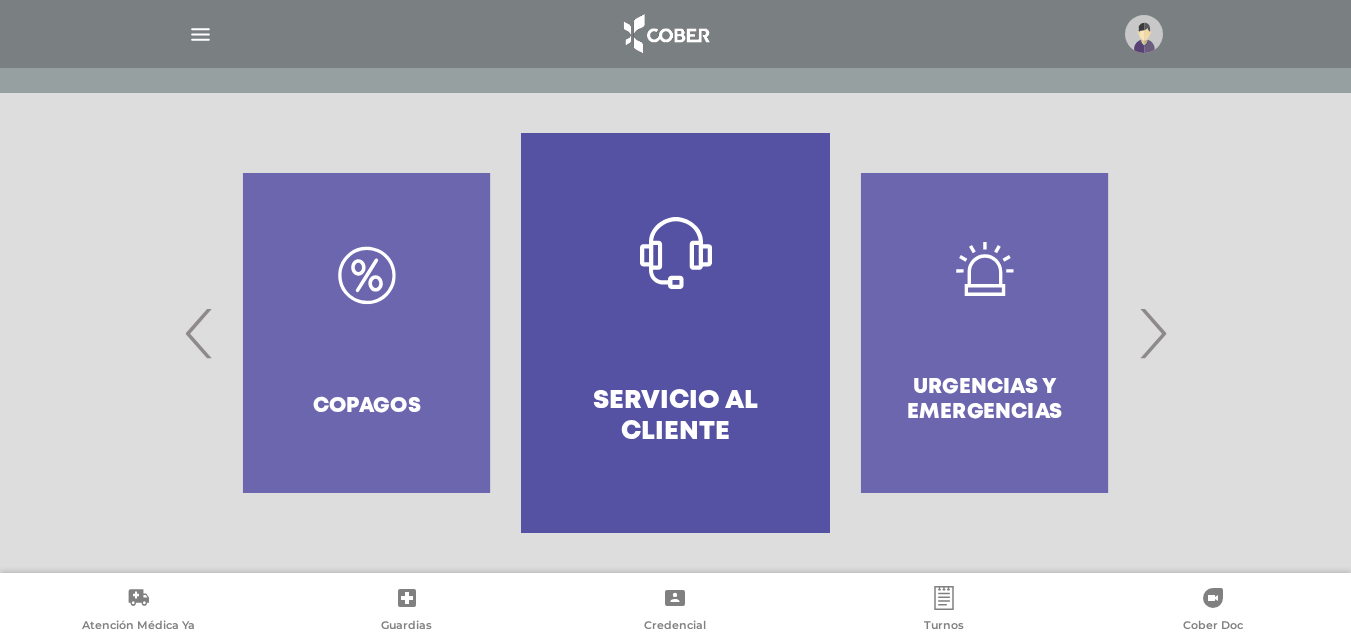 click on "‹" at bounding box center (199, 333) 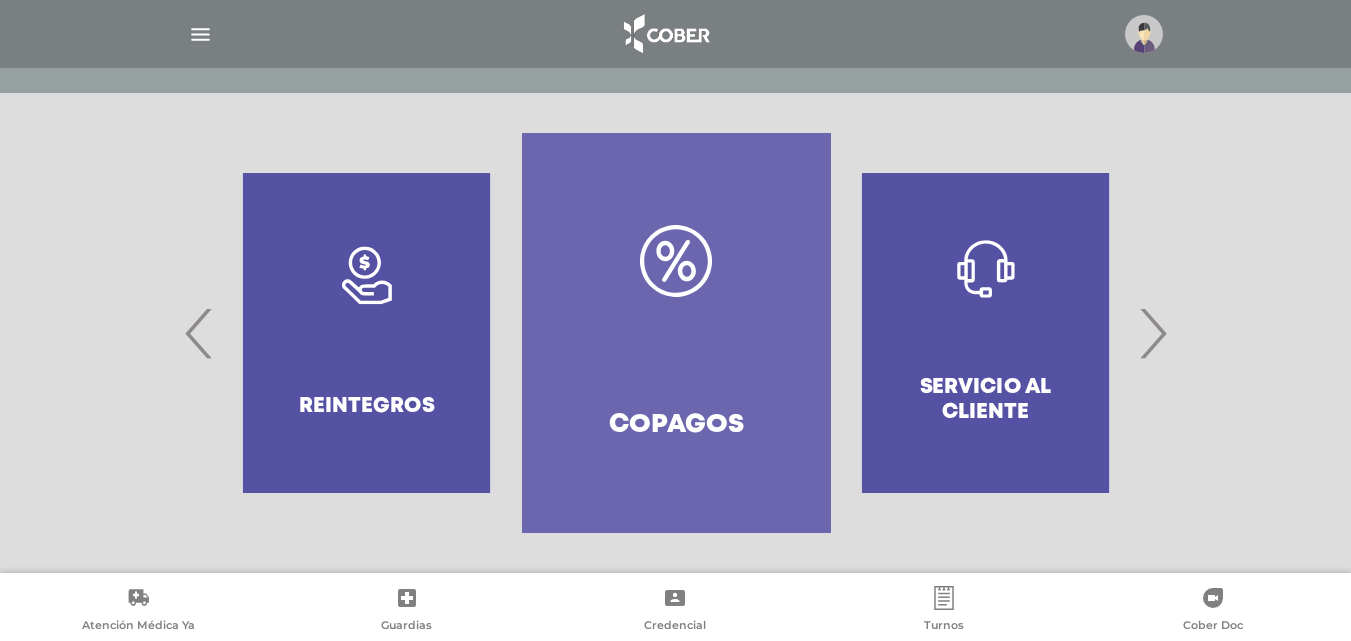 click on "Copagos" at bounding box center (676, 333) 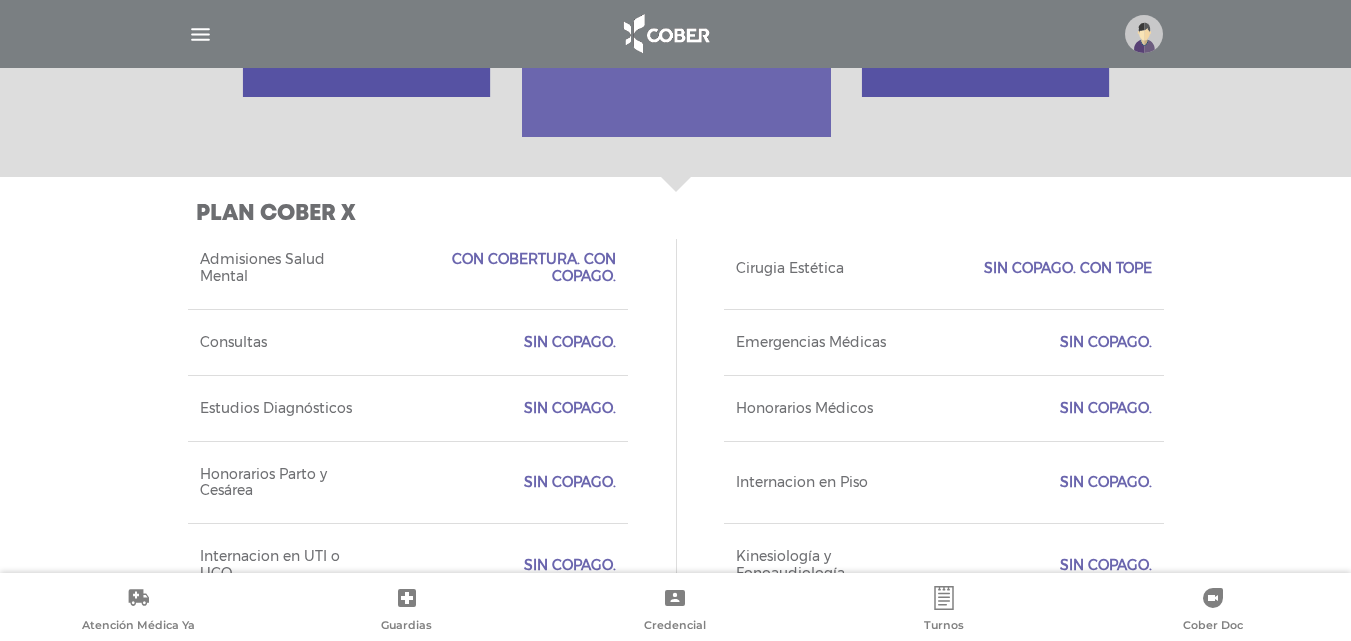 scroll, scrollTop: 670, scrollLeft: 0, axis: vertical 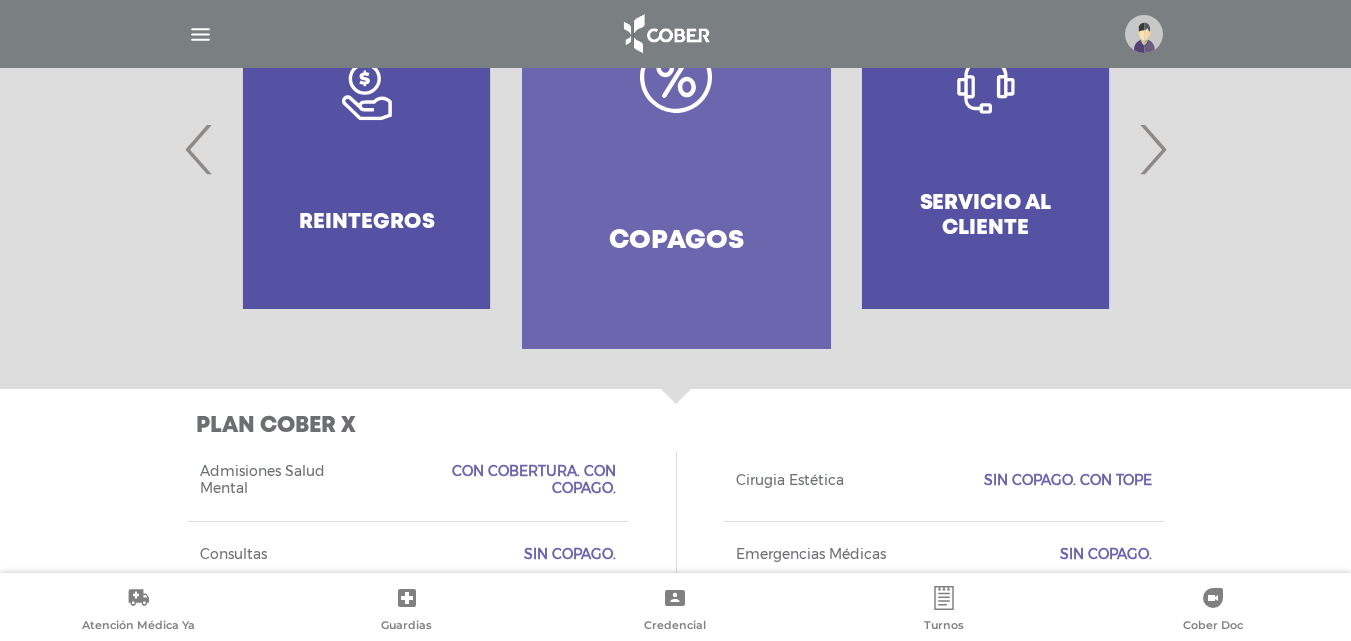 click at bounding box center (200, 34) 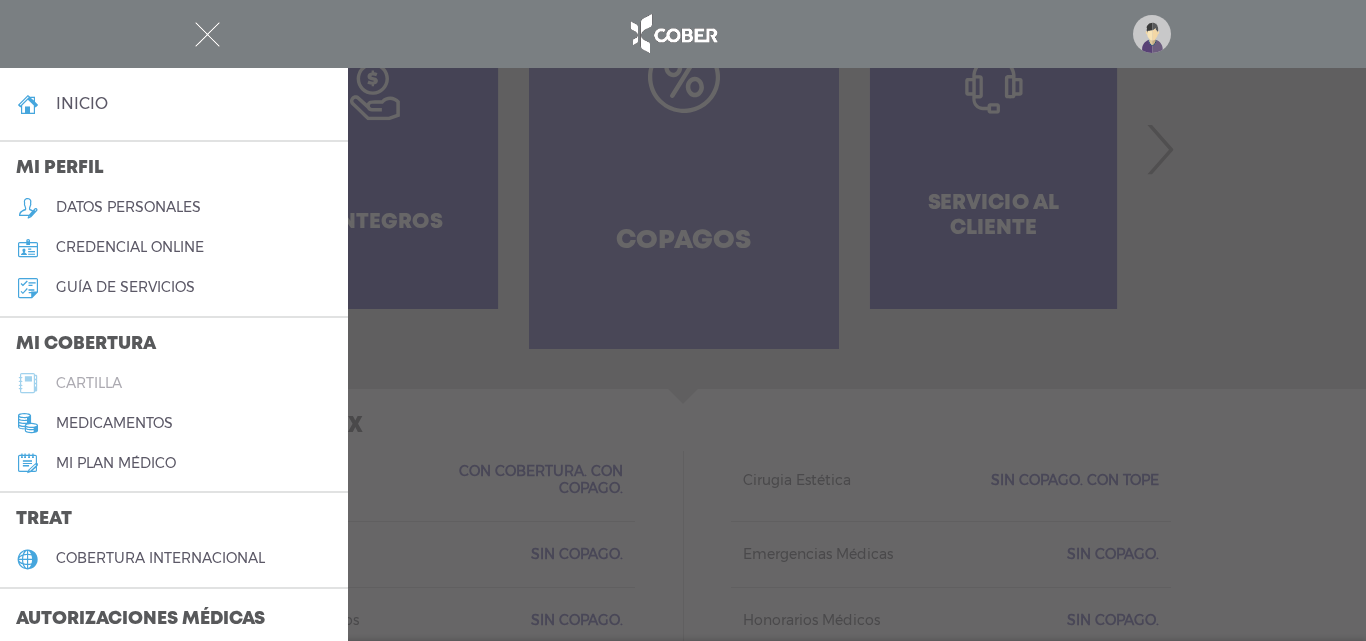 click on "cartilla" at bounding box center (89, 383) 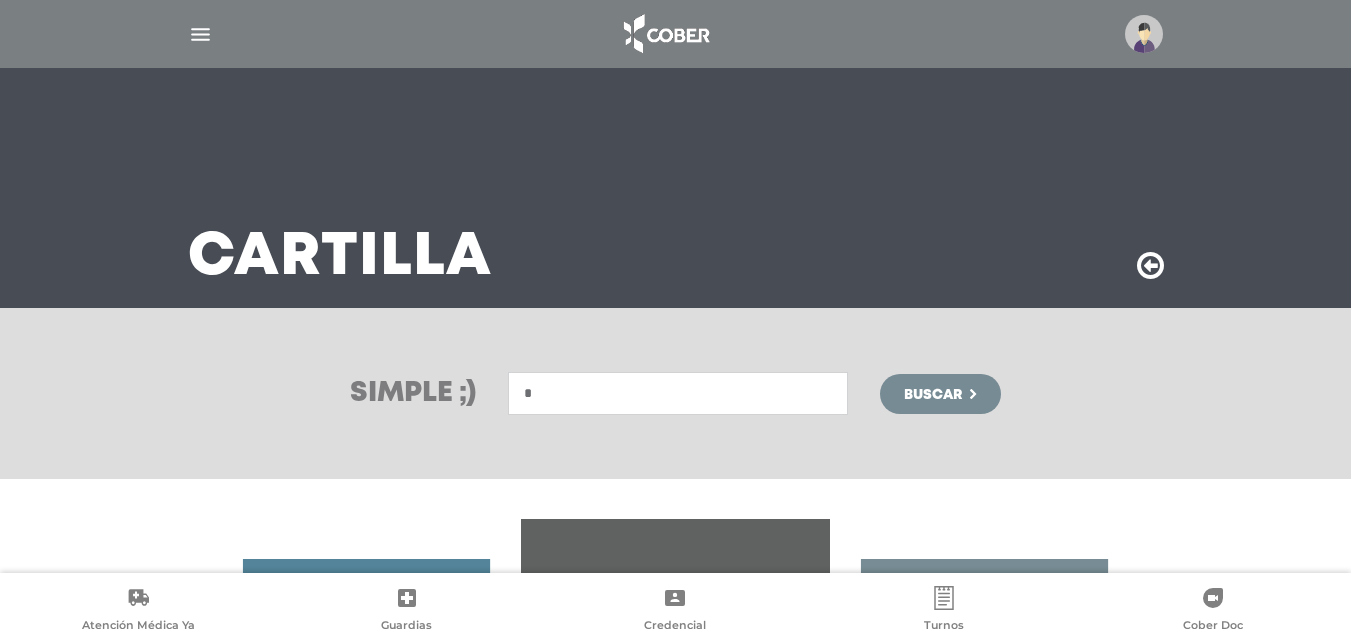 scroll, scrollTop: 0, scrollLeft: 0, axis: both 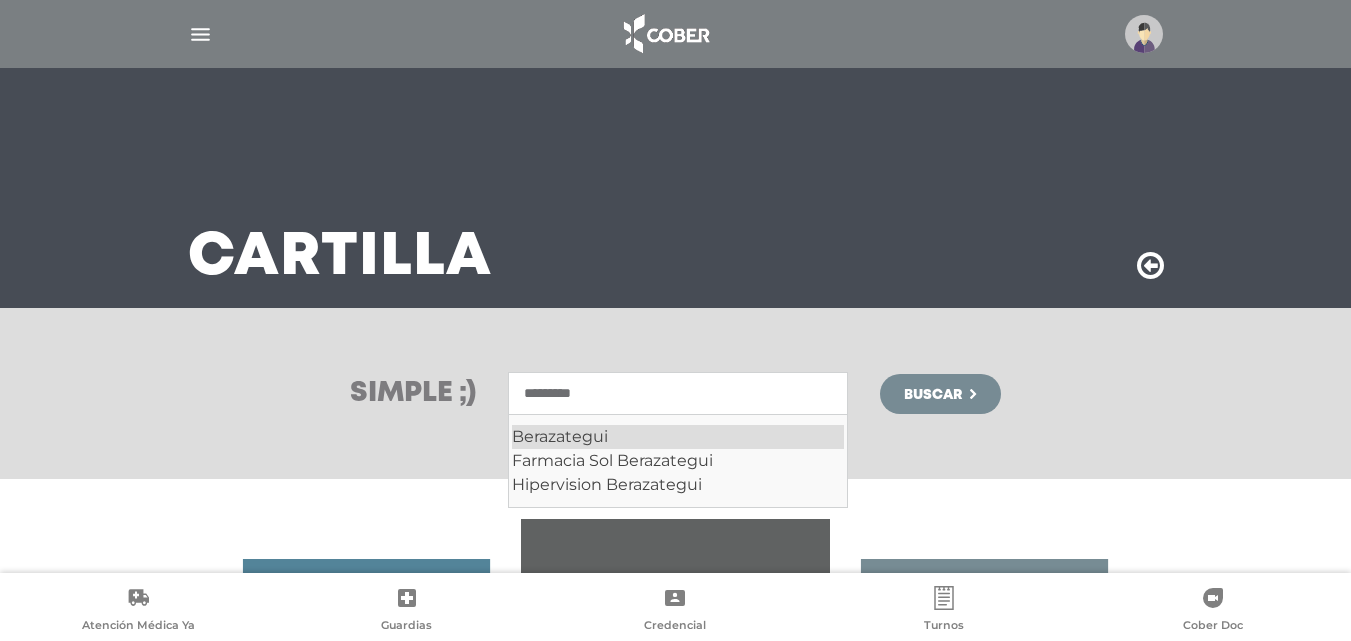 click on "Berazategui" at bounding box center [678, 437] 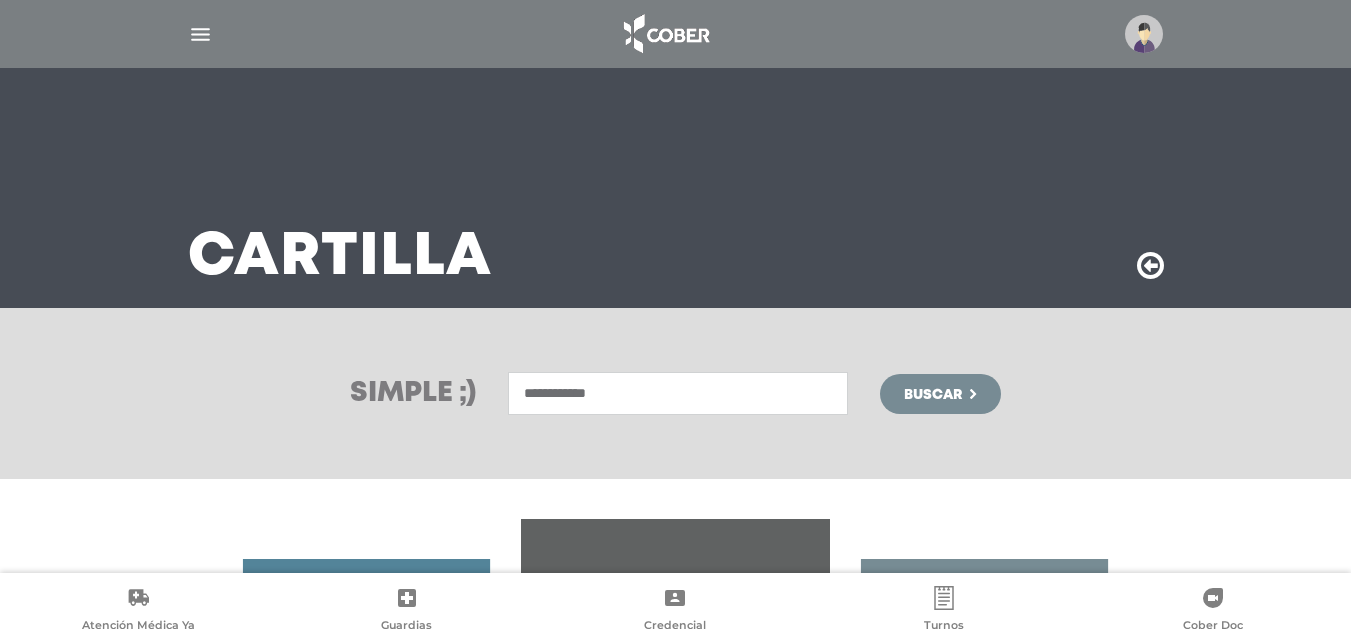type on "**********" 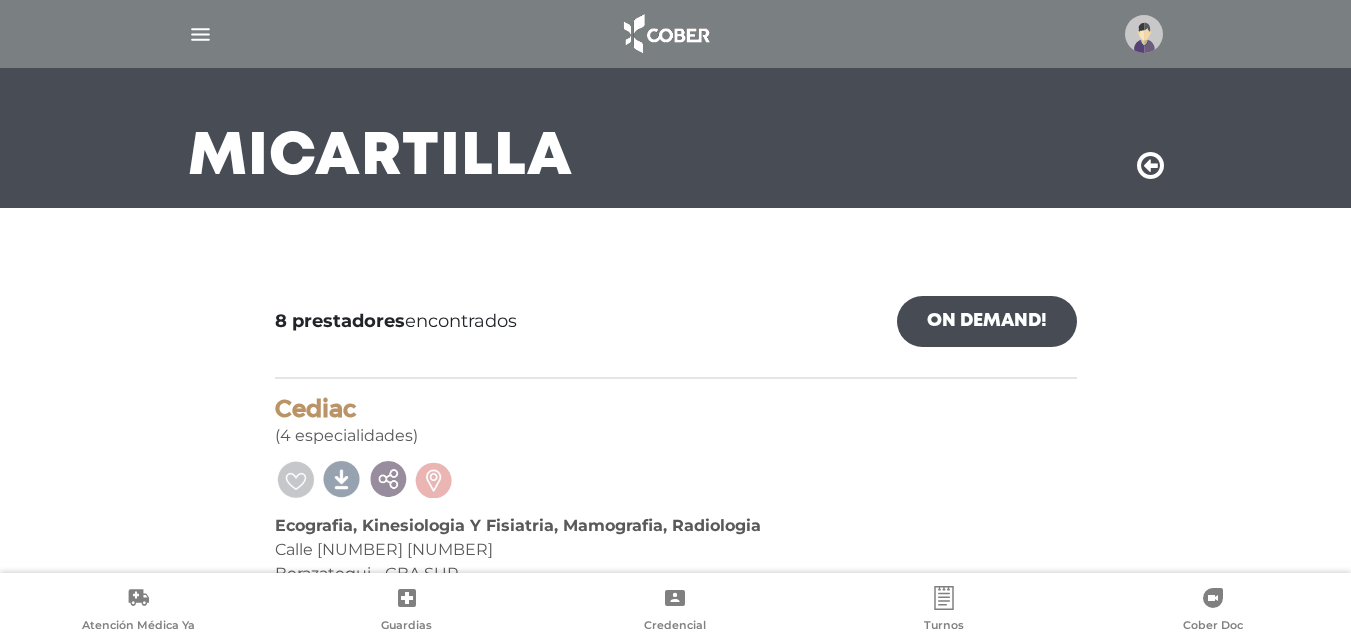 scroll, scrollTop: 200, scrollLeft: 0, axis: vertical 